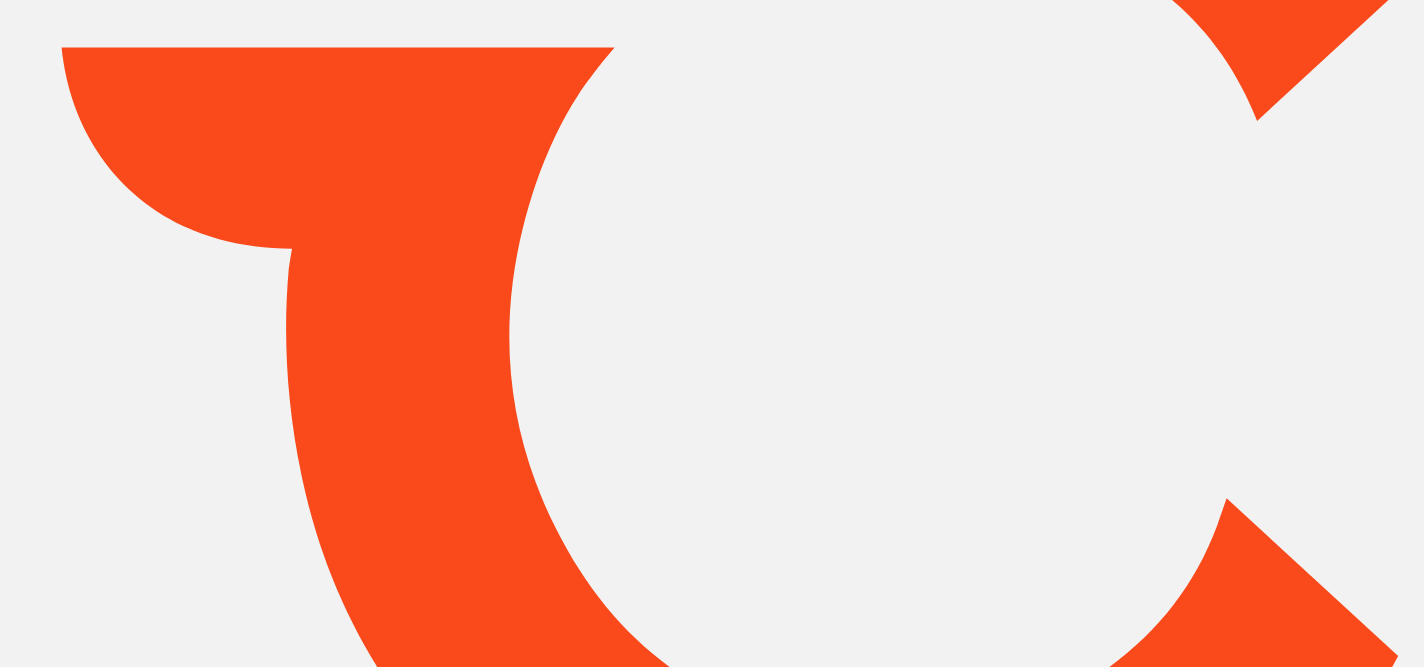 scroll, scrollTop: 0, scrollLeft: 0, axis: both 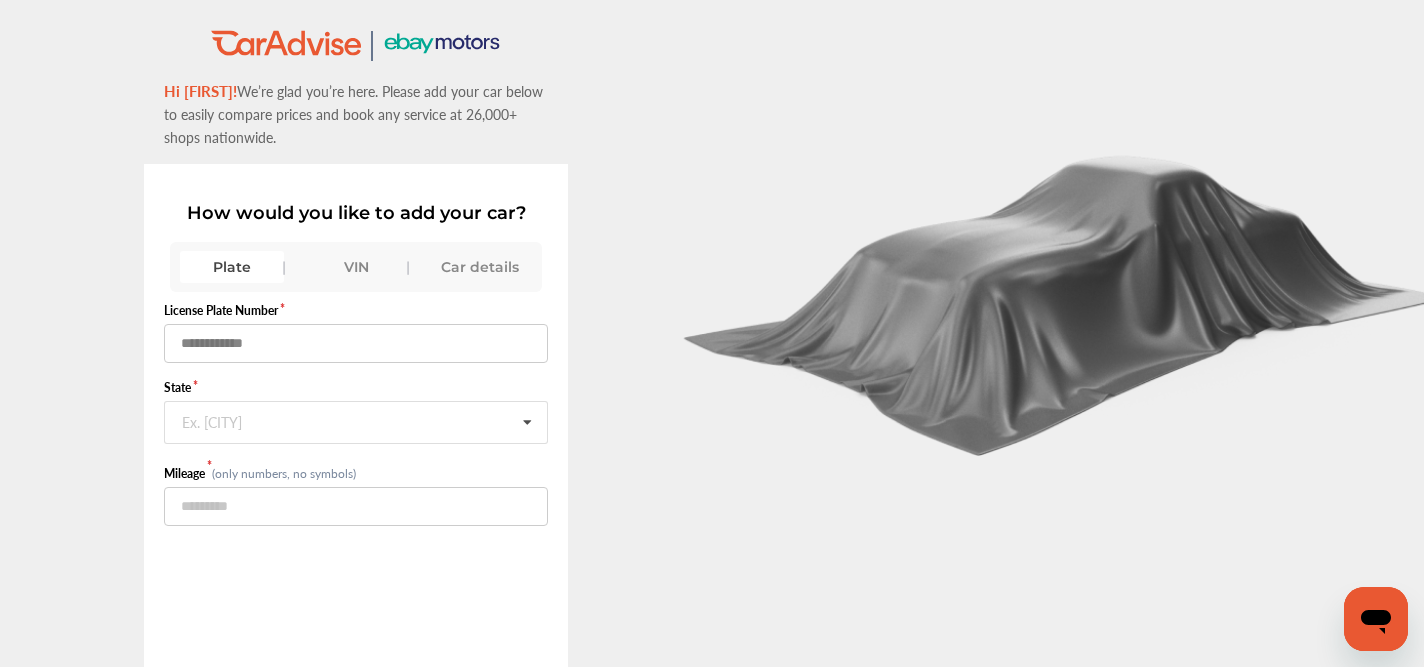 click at bounding box center (356, 343) 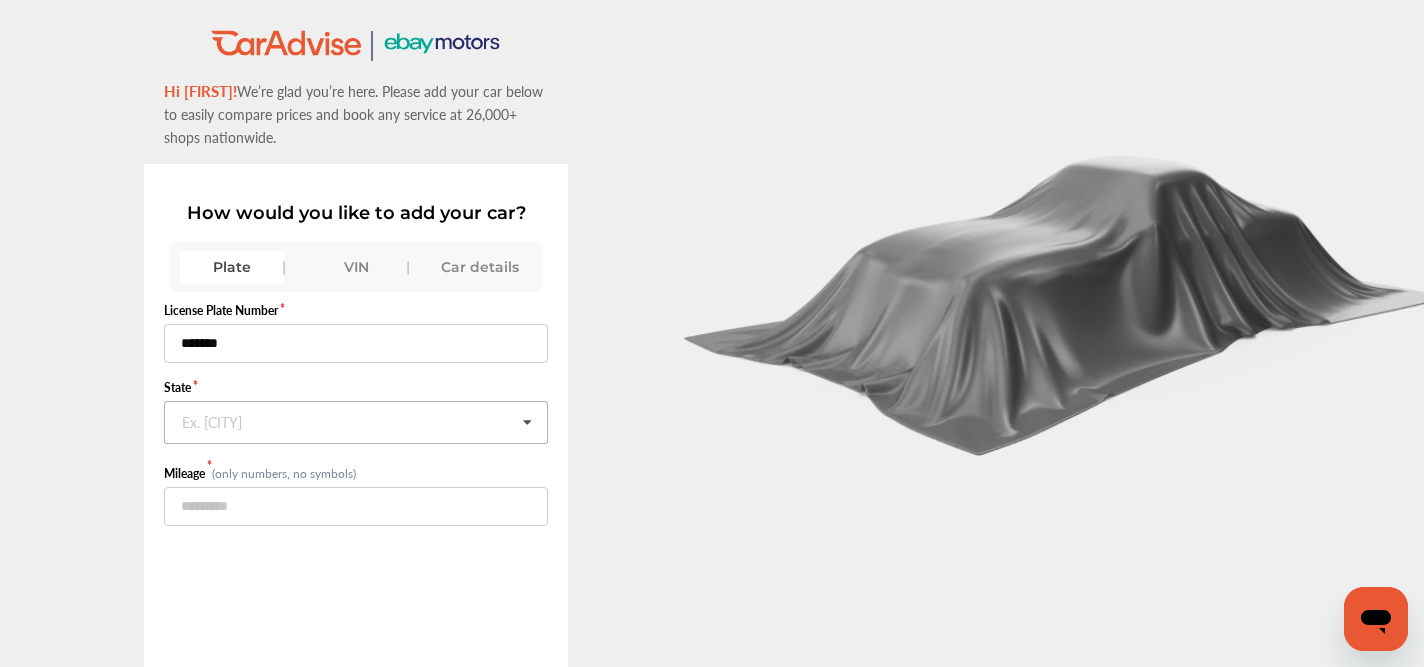 type on "*******" 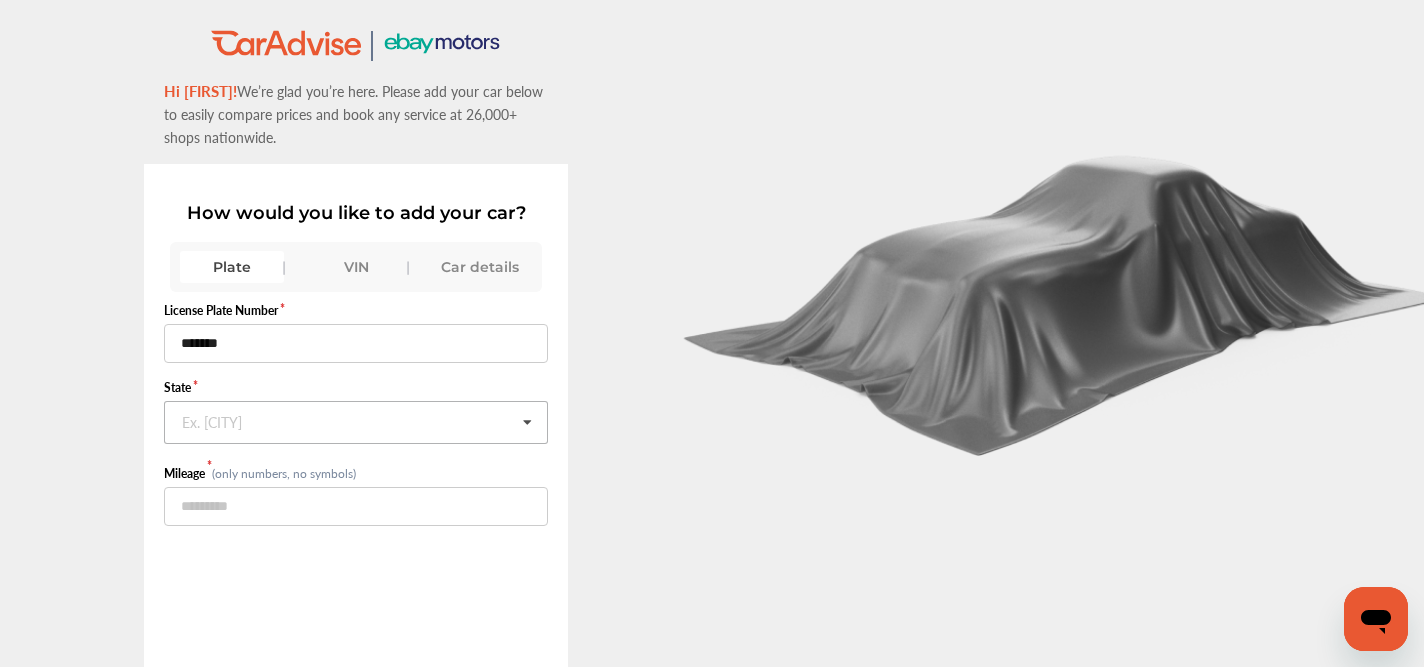 click on "Ex. [CITY]" at bounding box center [212, 420] 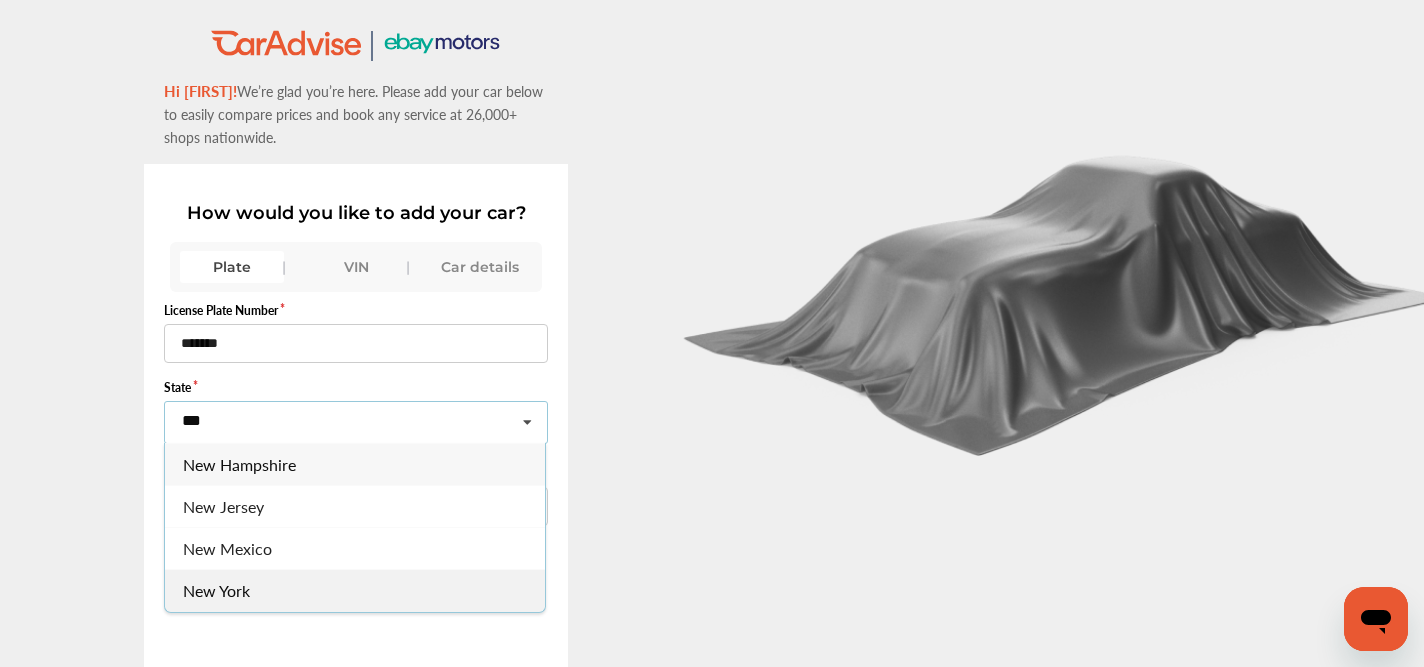 type on "***" 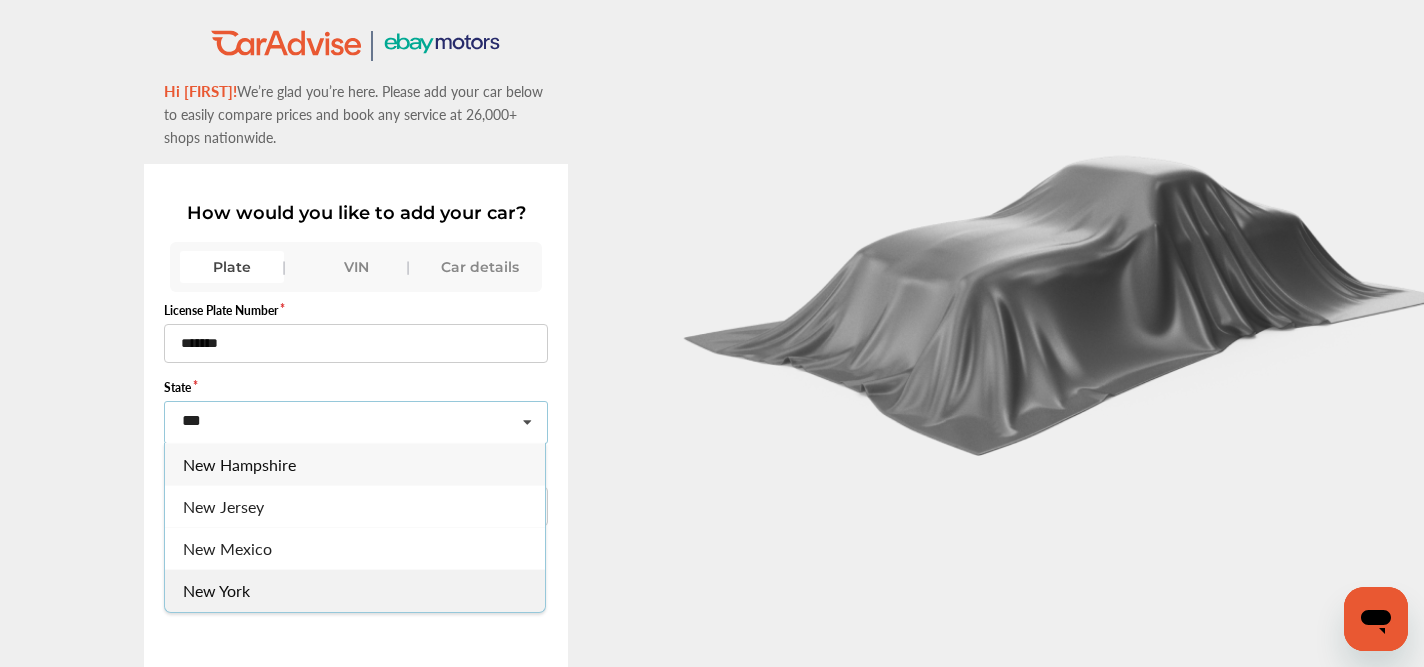 click on "New York" at bounding box center [216, 590] 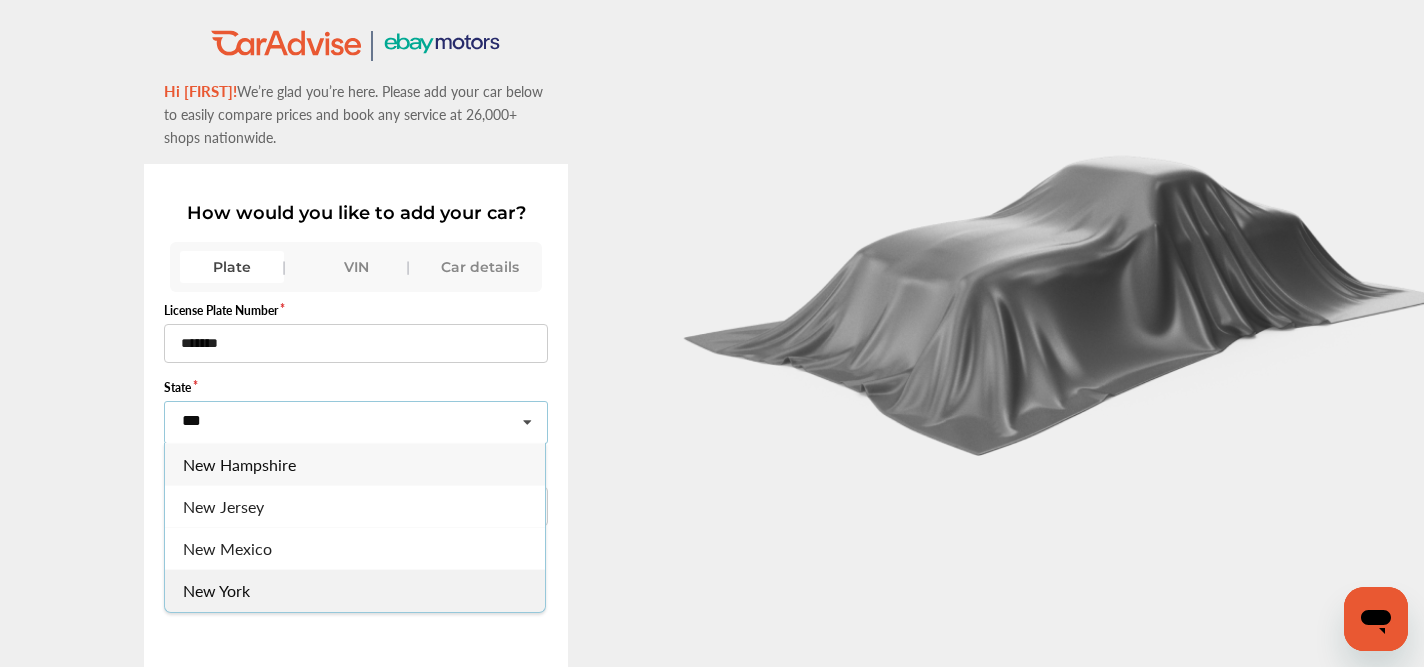 type 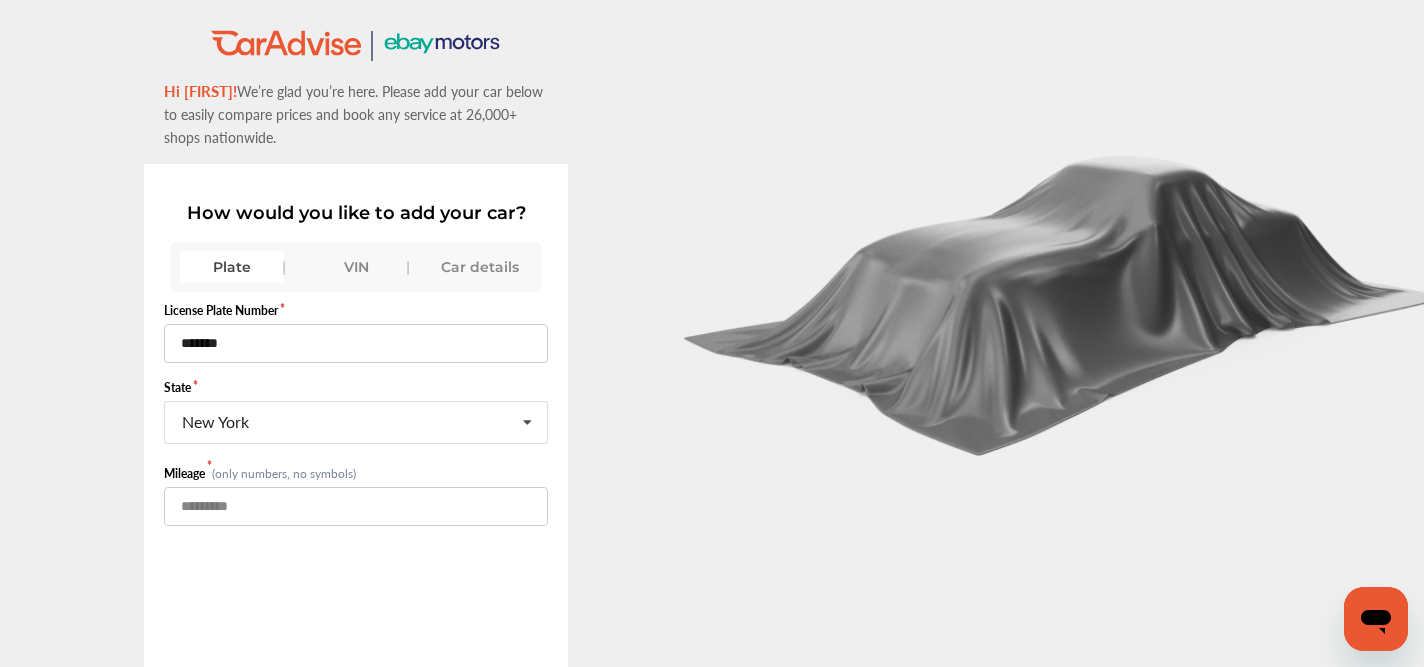 click at bounding box center (356, 506) 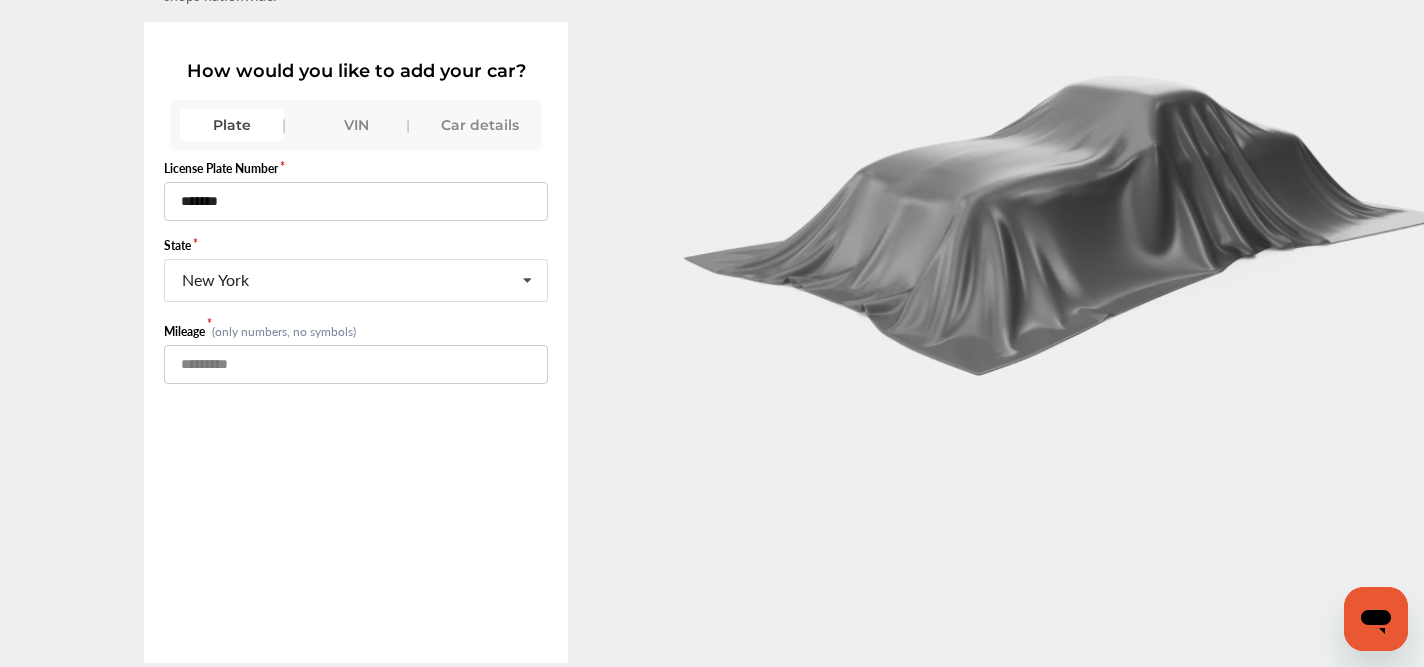 scroll, scrollTop: 138, scrollLeft: 0, axis: vertical 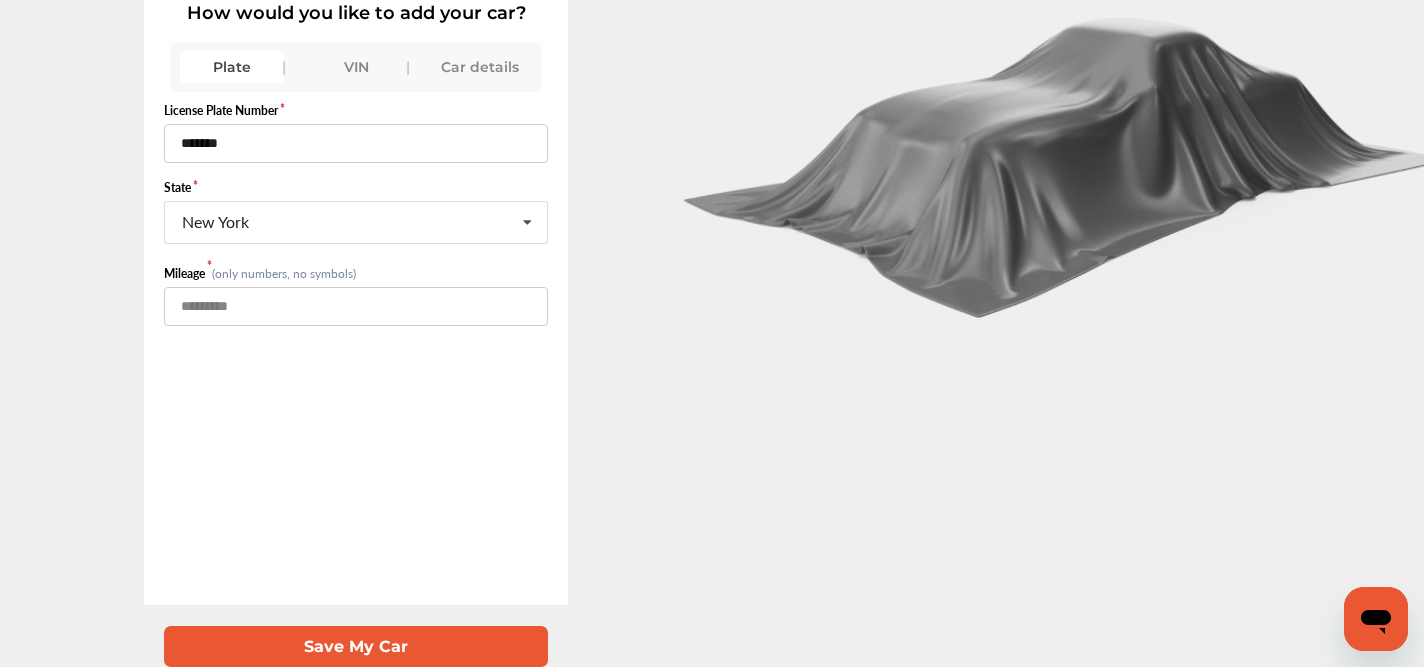 type on "******" 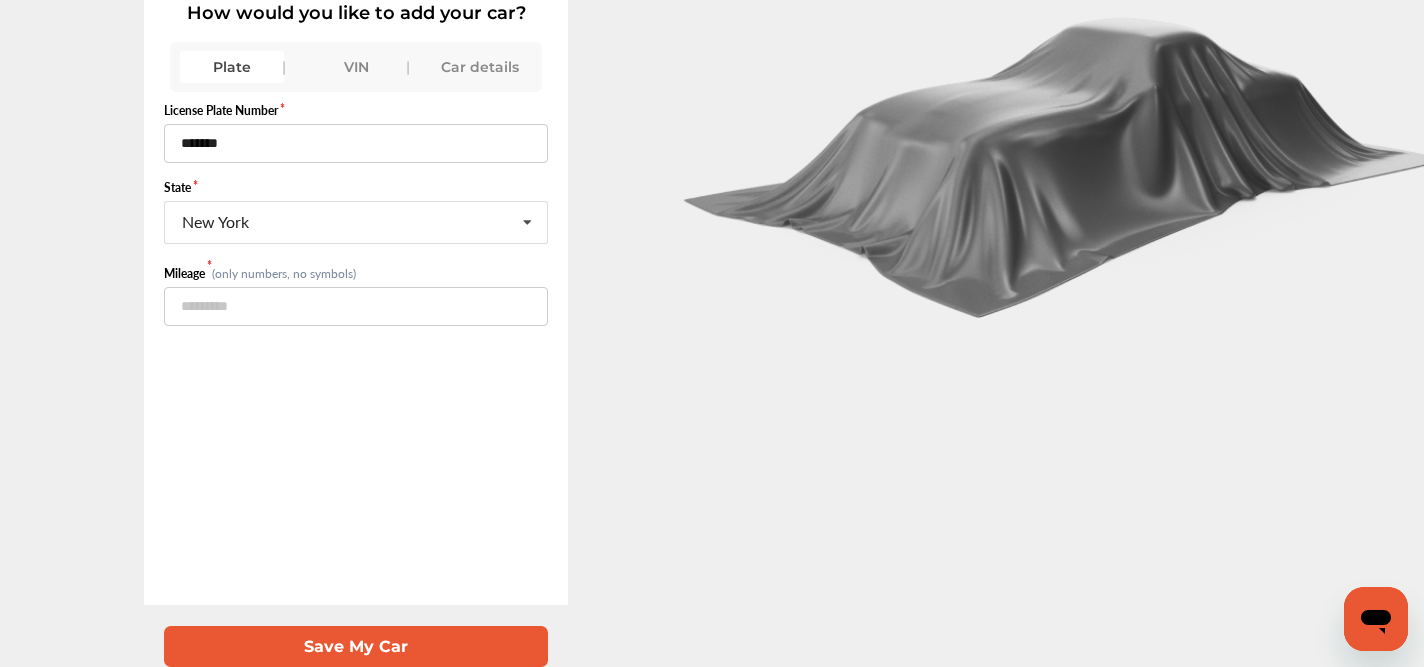 click on "Save My Car" at bounding box center [356, 646] 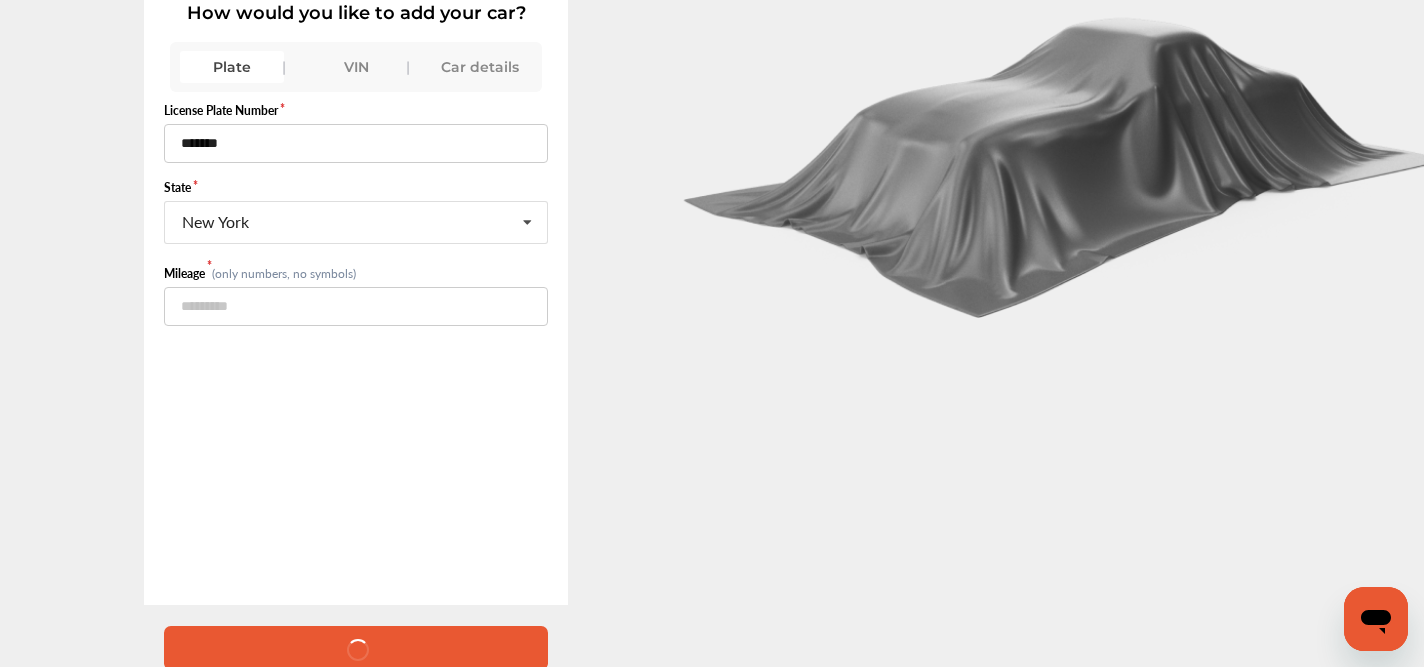 scroll, scrollTop: 0, scrollLeft: 0, axis: both 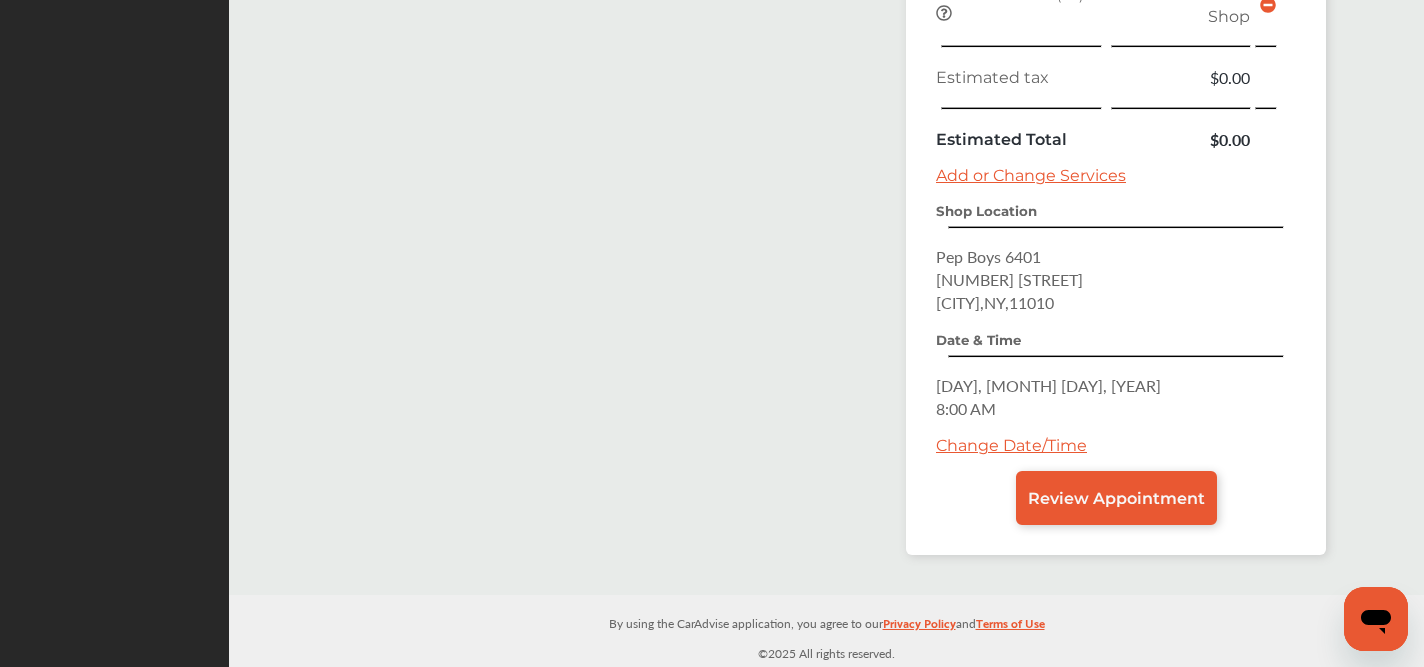 click on "Change Date/Time" at bounding box center [1011, 445] 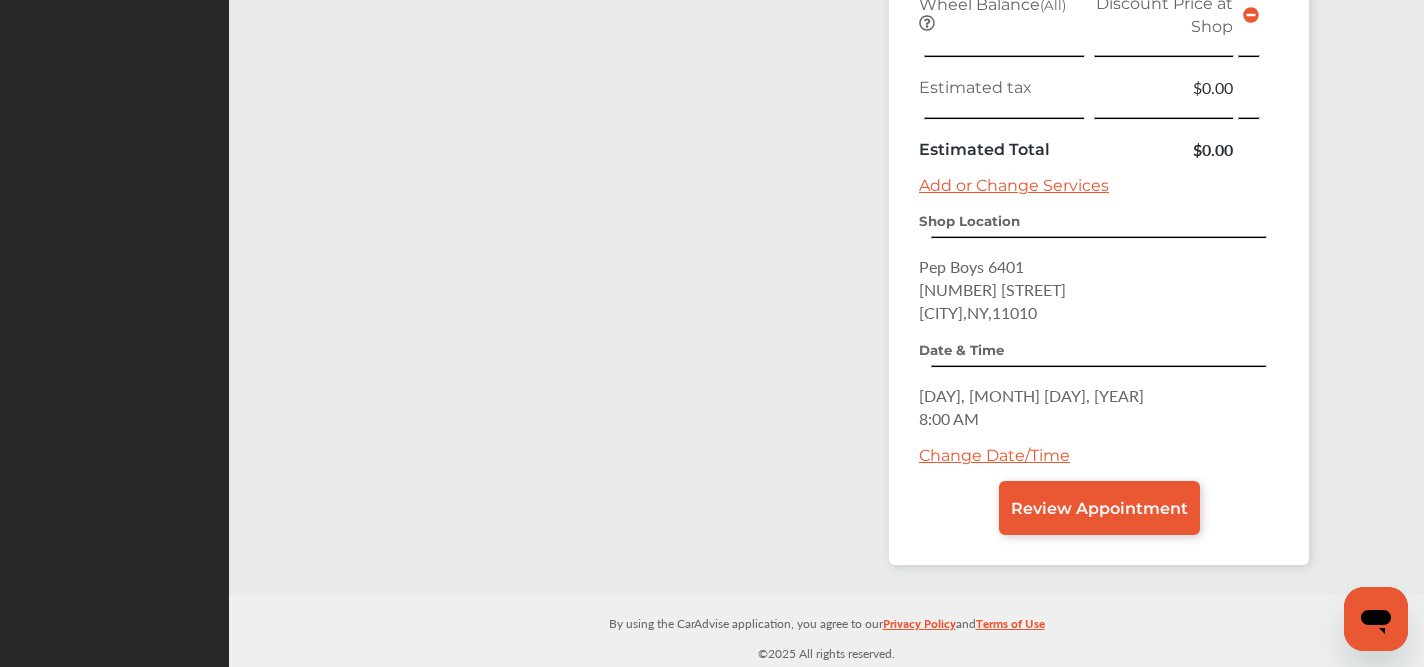 scroll, scrollTop: 921, scrollLeft: 0, axis: vertical 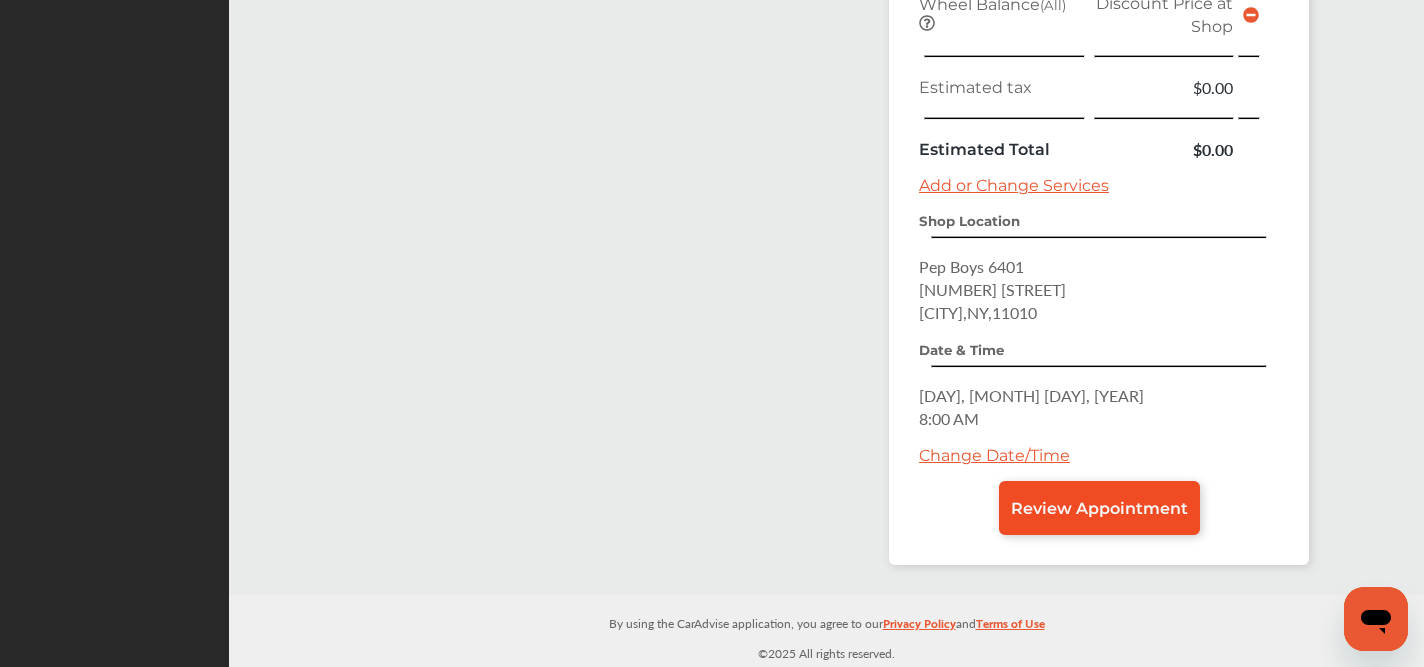 click on "Review Appointment" at bounding box center (1099, 508) 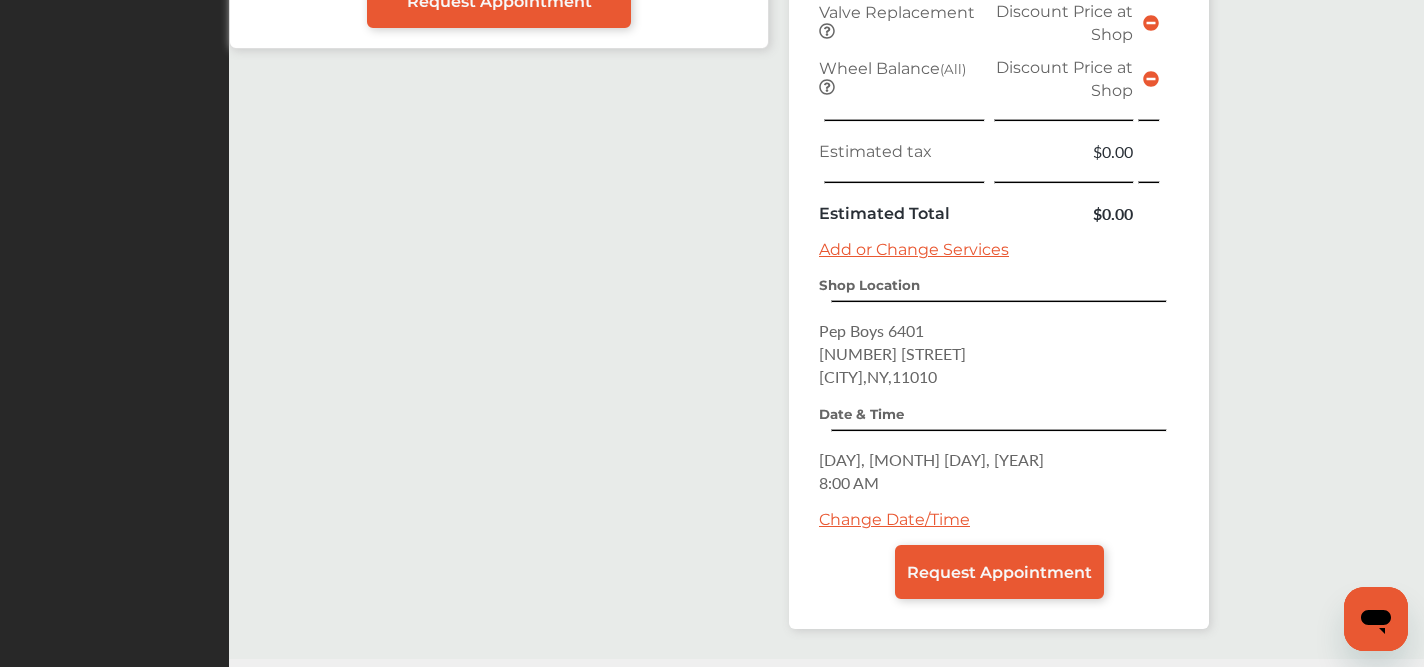 scroll, scrollTop: 921, scrollLeft: 0, axis: vertical 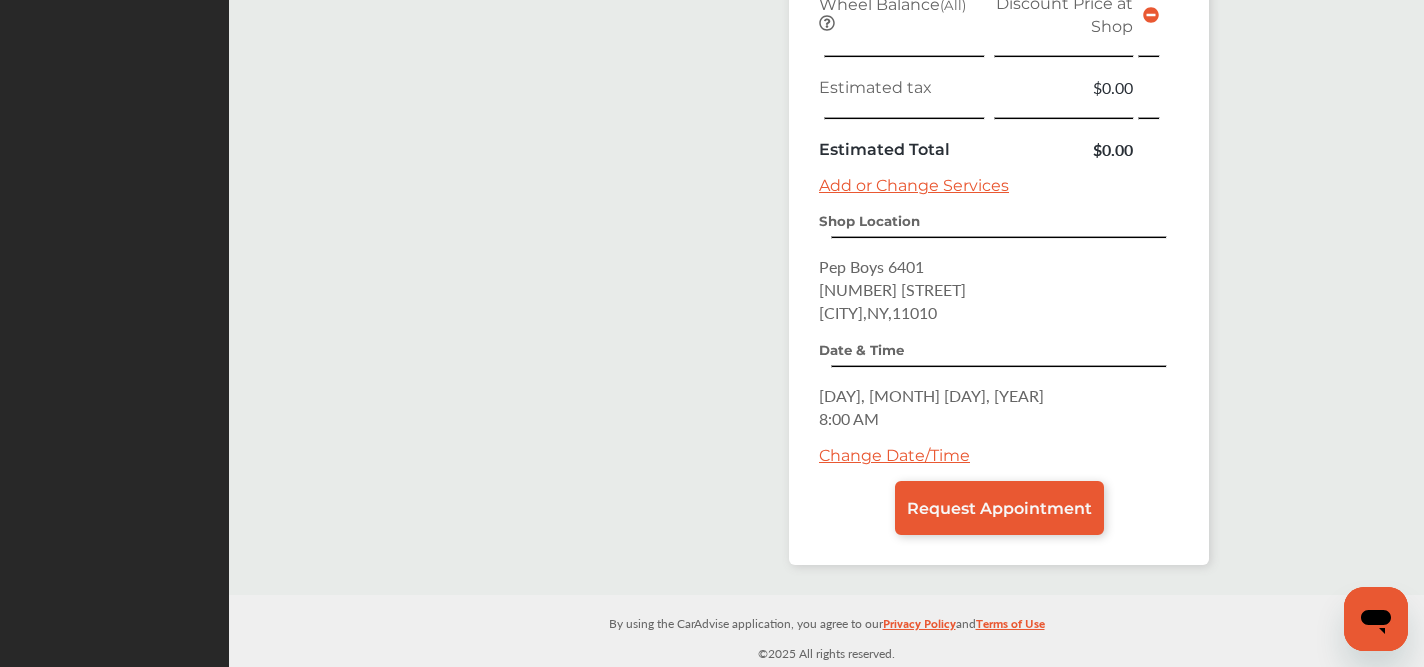 click on "Summary Add to Calendar Scheduled Services Tire Install / Swap Tires   Discount Price at Shop TPMS Service Valve Kit   Discount Price at Shop Tire Mount / Dismount   Discount Price at Shop Tire Servicing   Discount Price at Shop New Tires - Ebay   Discount Price at Shop Valve Replacement*   Discount Price at Shop Valve Replacement   Discount Price at Shop Wheel Balance  (All)   Discount Price at Shop Estimated tax $0.00 Estimated Total $0.00 Add or Change Services Shop Location Pep Boys 6401 [NUMBER] [STREET] [CITY],  [STATE],  [POSTAL_CODE] Date & Time [DAY], [MONTH] [DAY], [YEAR] [TIME]" at bounding box center [999, 16] 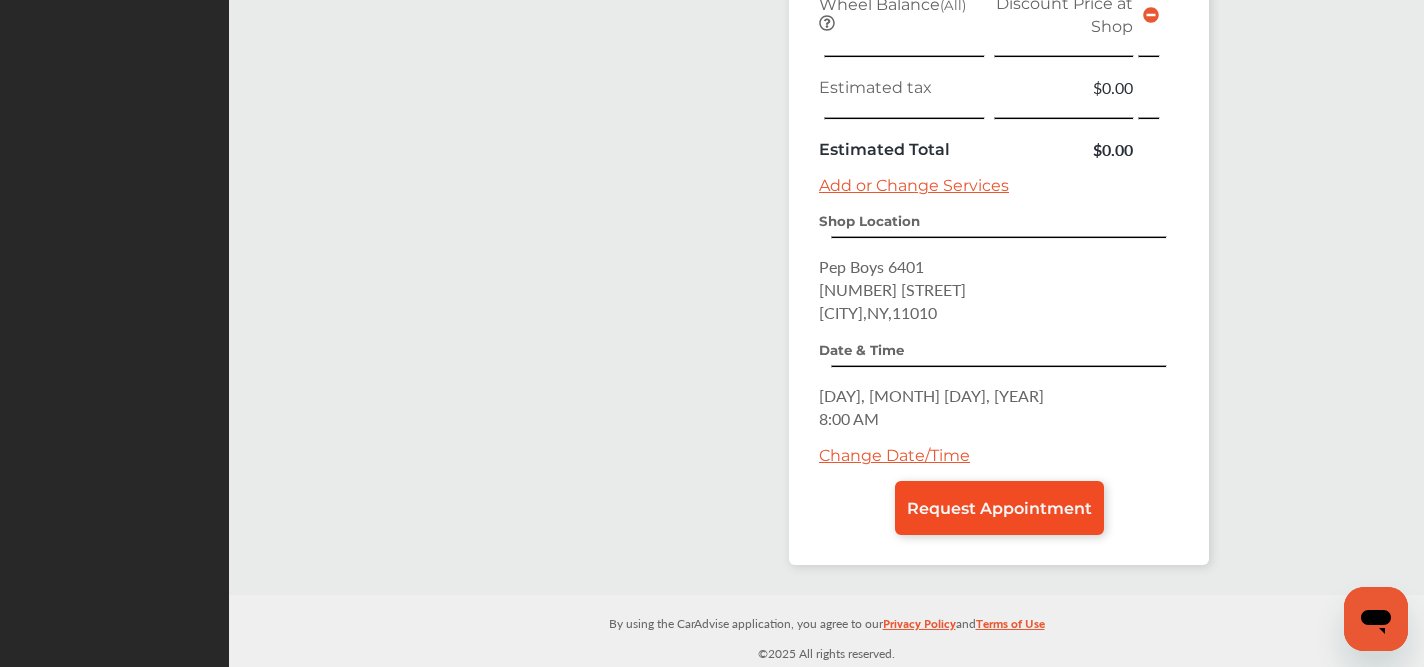 click on "Request Appointment" at bounding box center (999, 508) 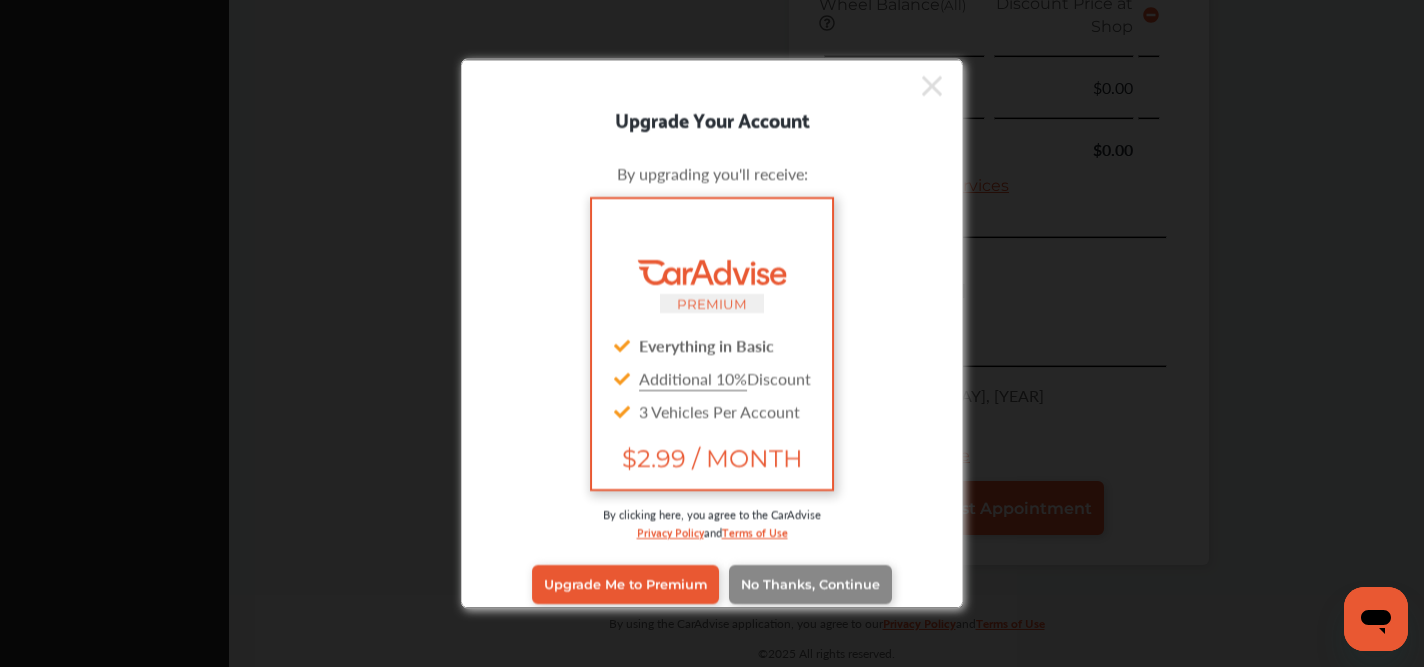 click on "No Thanks, Continue" at bounding box center [810, 584] 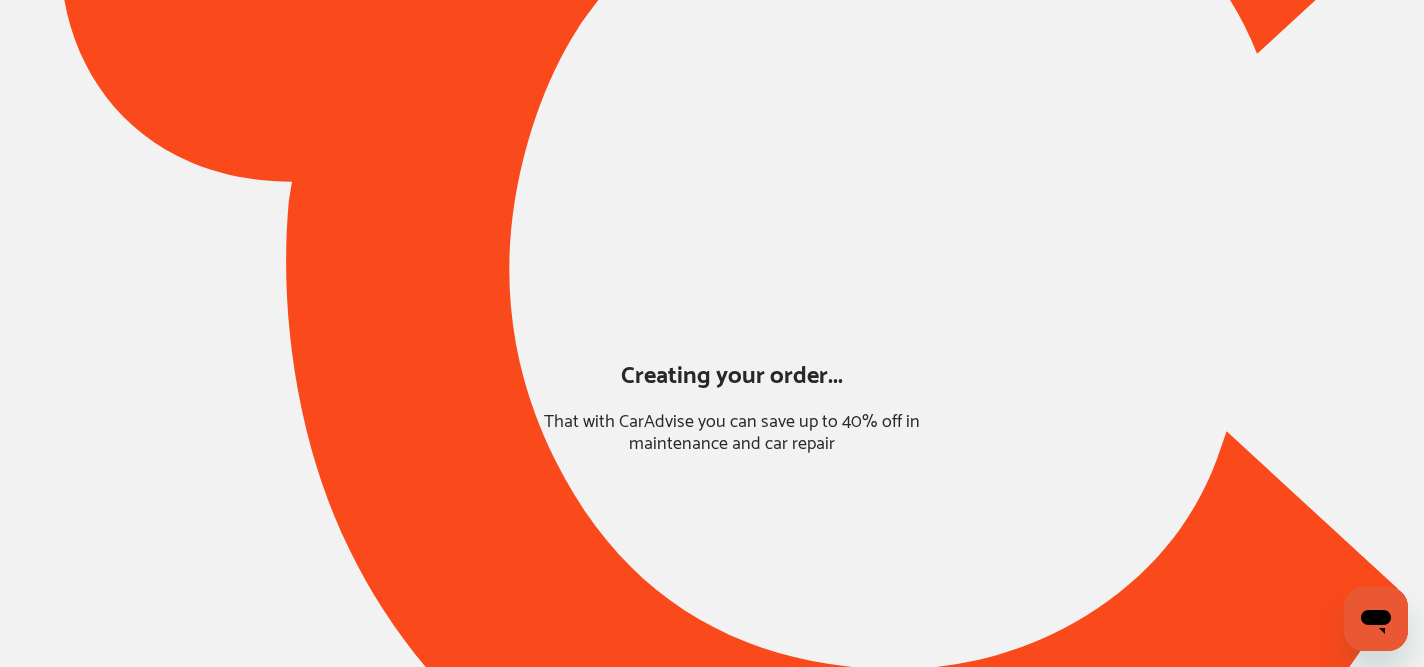 scroll, scrollTop: 0, scrollLeft: 0, axis: both 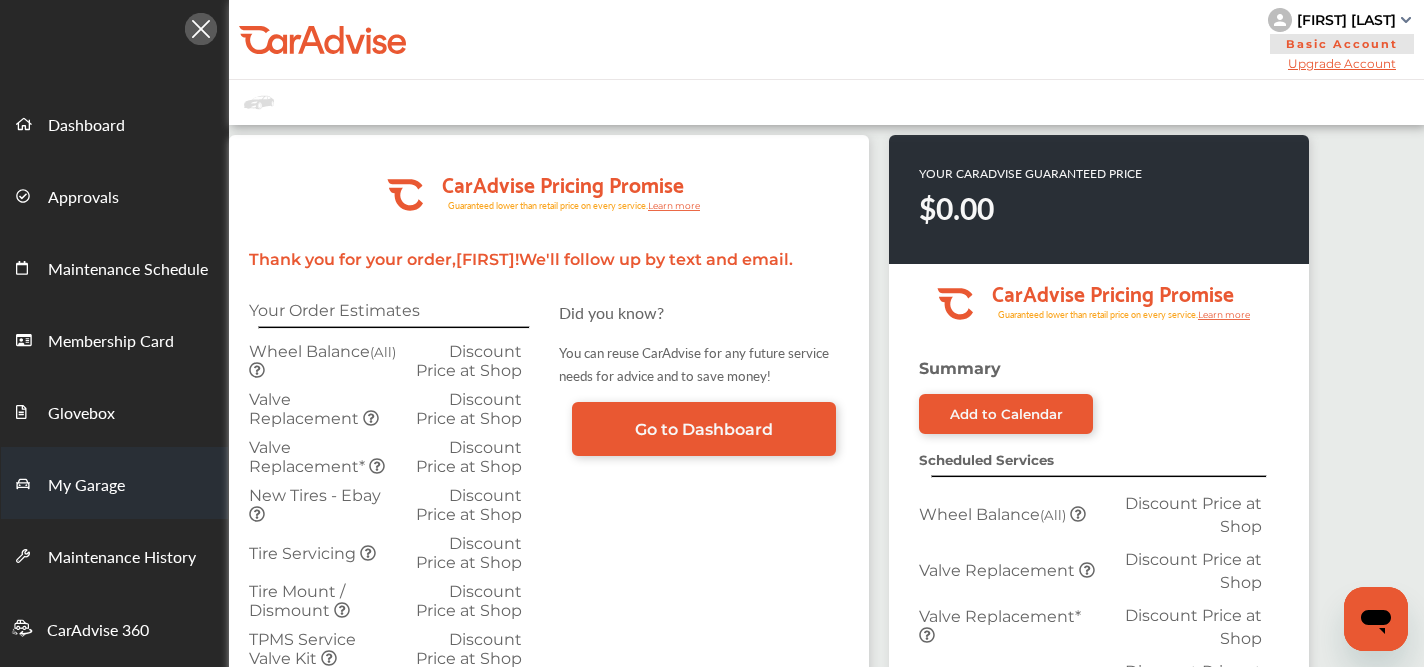 click on "My Garage" at bounding box center [86, 486] 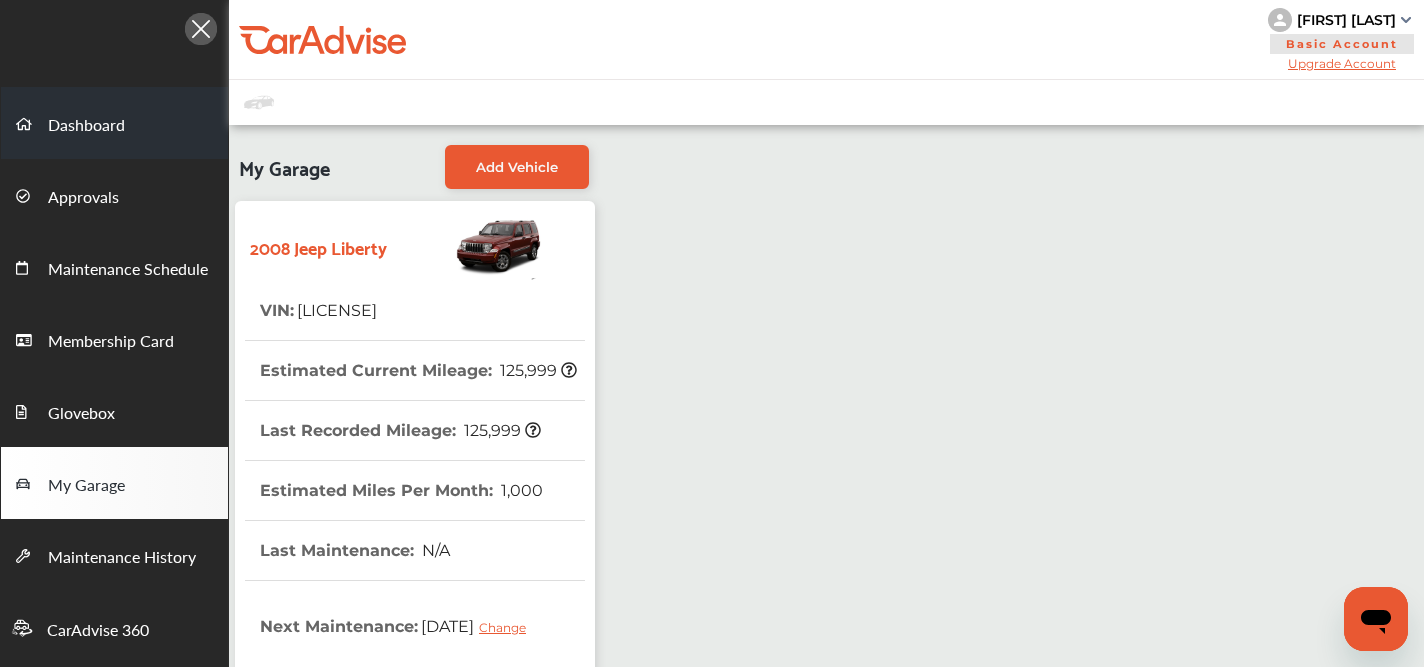 click on "Dashboard" at bounding box center (86, 126) 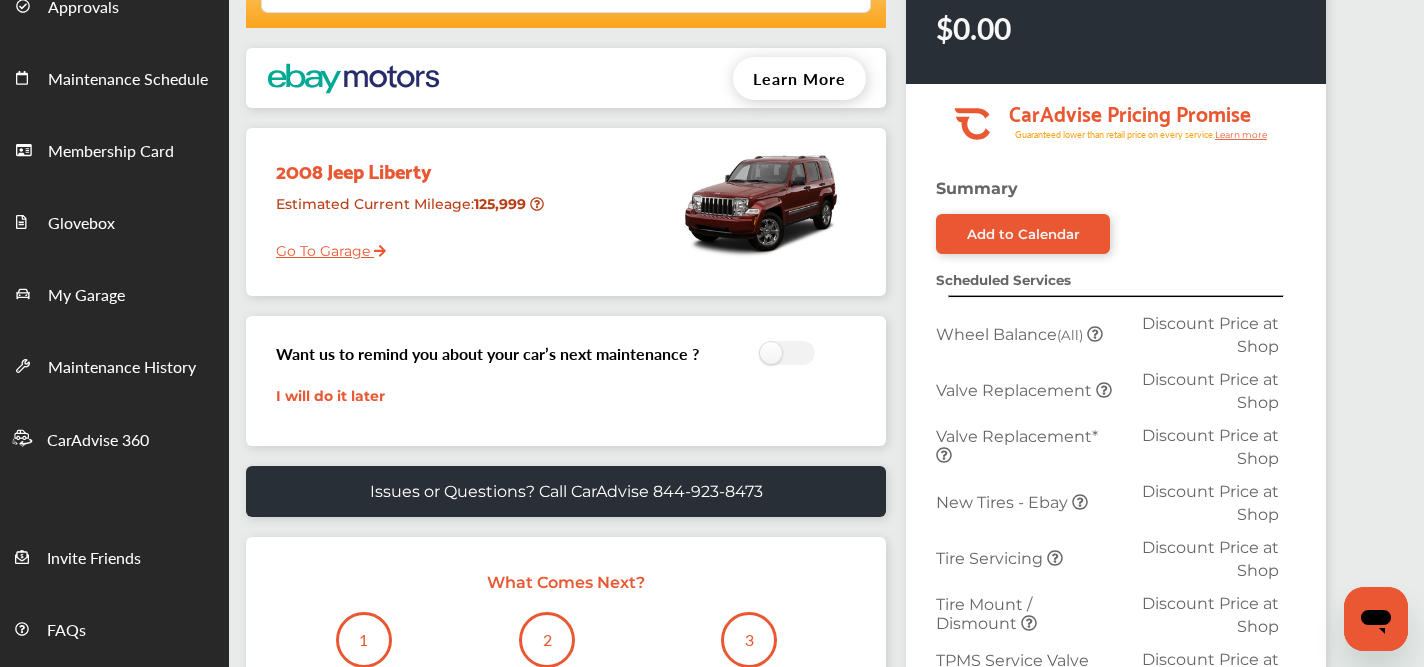 scroll, scrollTop: 0, scrollLeft: 0, axis: both 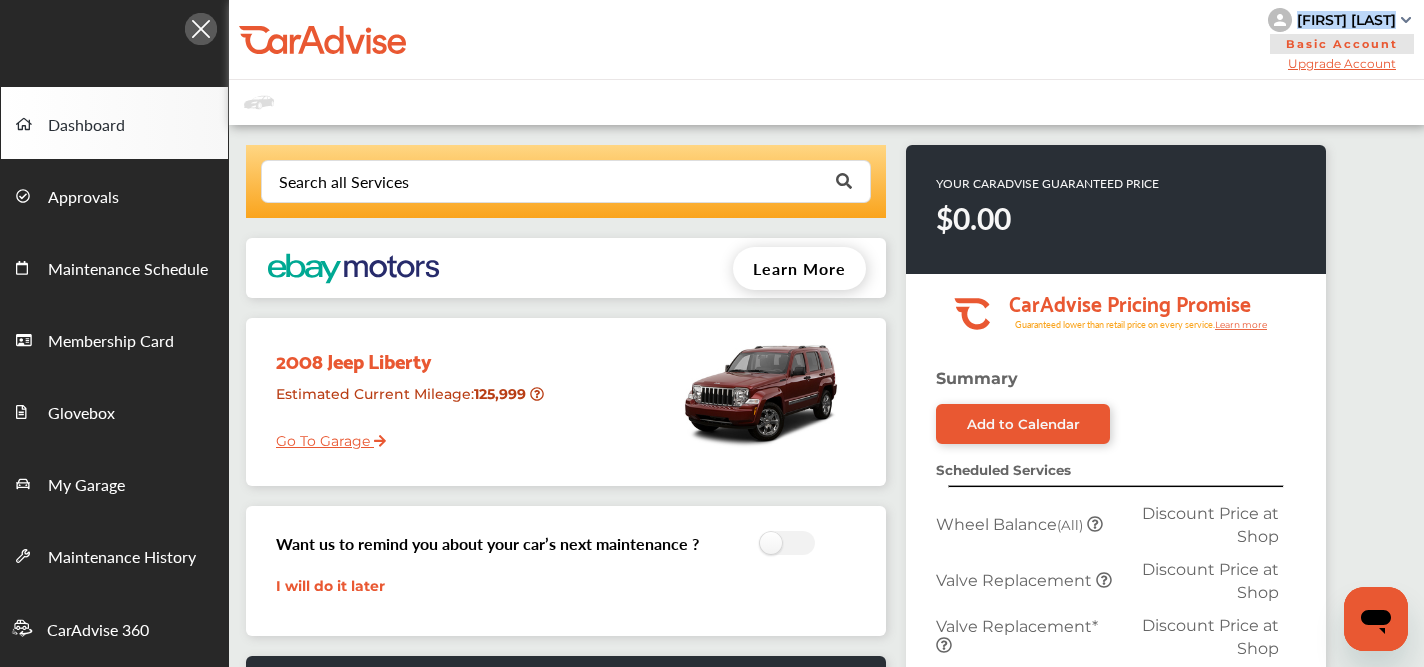 drag, startPoint x: 1292, startPoint y: 21, endPoint x: 1399, endPoint y: 25, distance: 107.07474 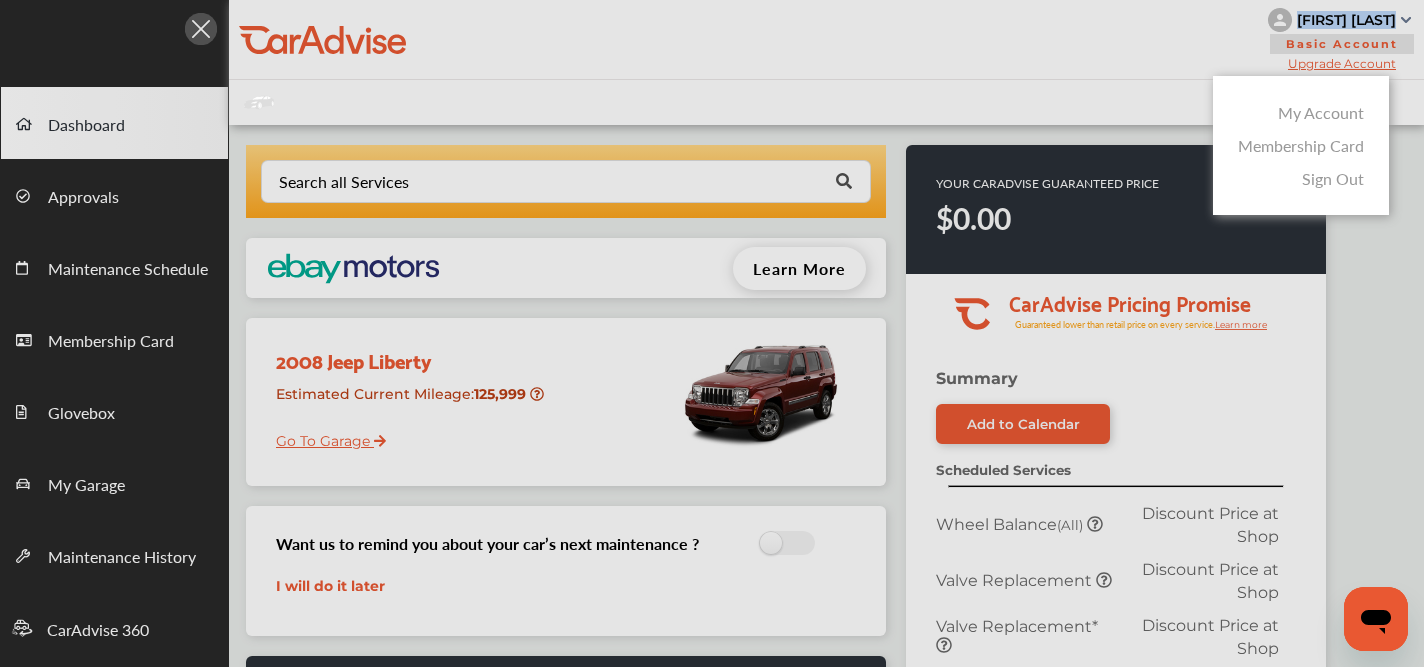 copy on "[FIRST] [LAST]" 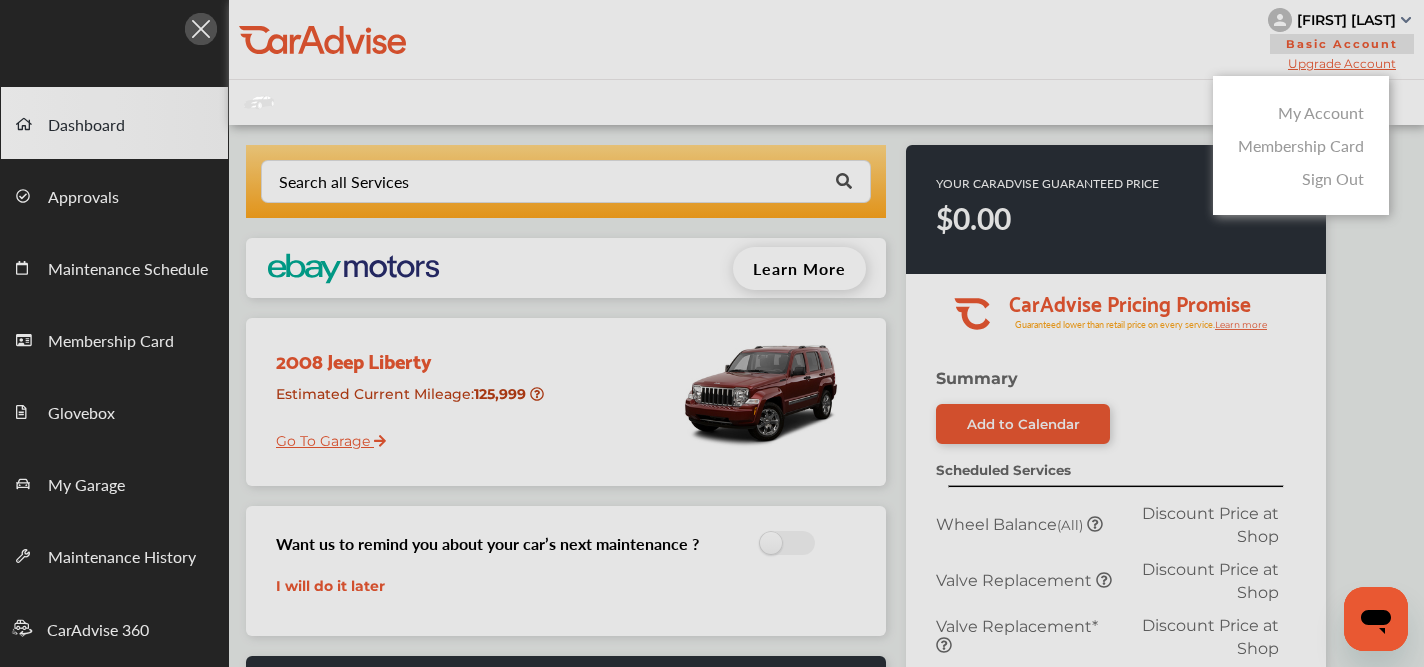 click at bounding box center [712, 383] 